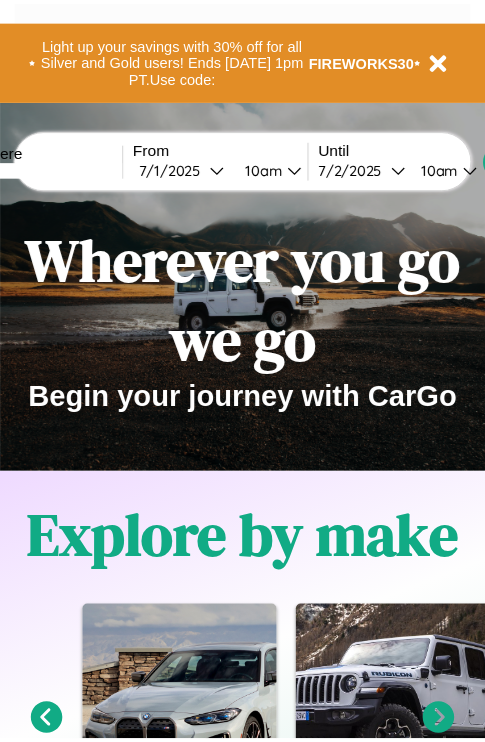 scroll, scrollTop: 0, scrollLeft: 0, axis: both 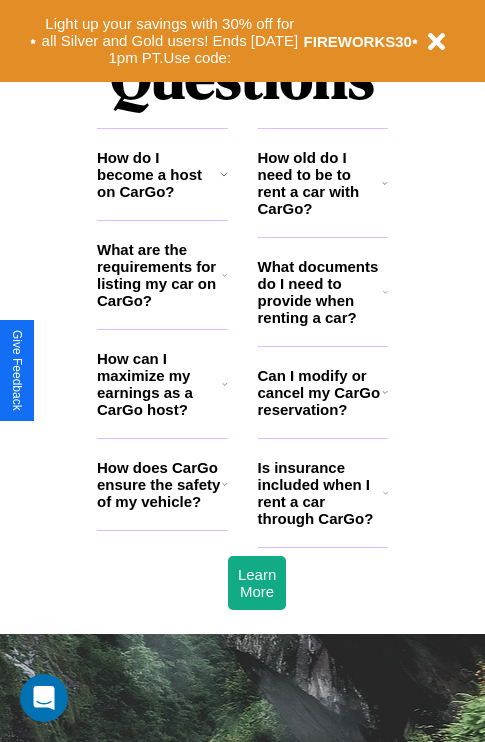 click 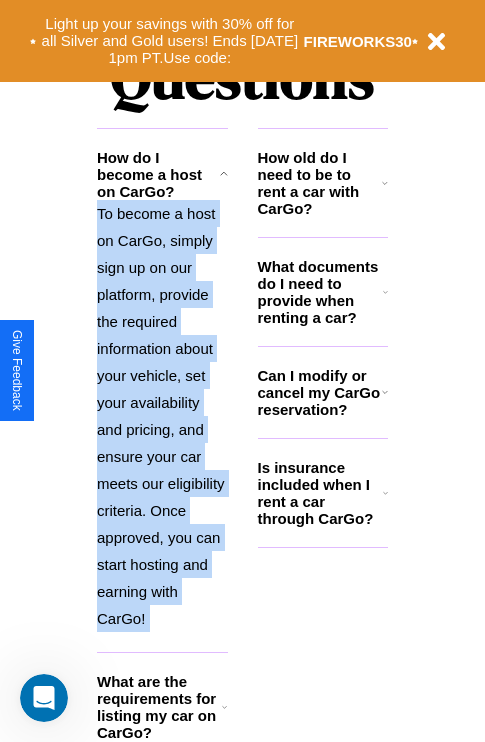 click 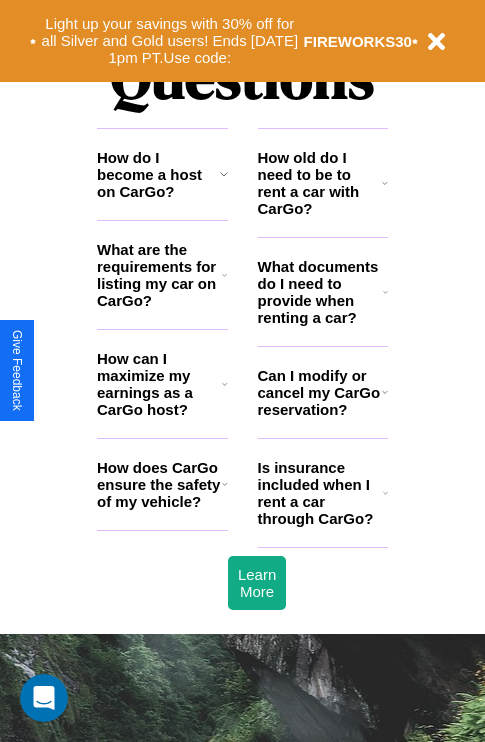click on "What are the requirements for listing my car on CarGo?" at bounding box center (159, 275) 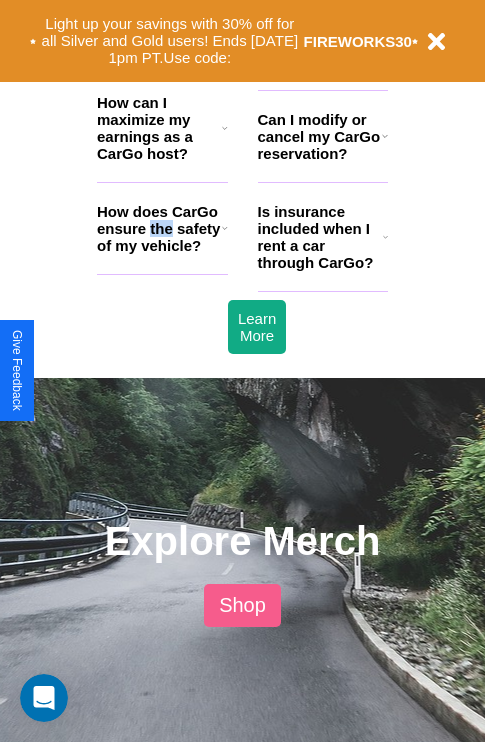 scroll, scrollTop: 1996, scrollLeft: 0, axis: vertical 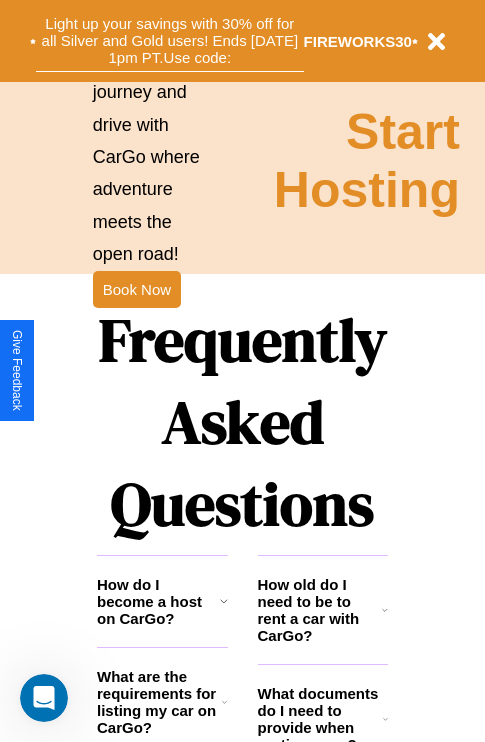 click on "Light up your savings with 30% off for all Silver and Gold users! Ends 8/1 at 1pm PT.  Use code:" at bounding box center (170, 41) 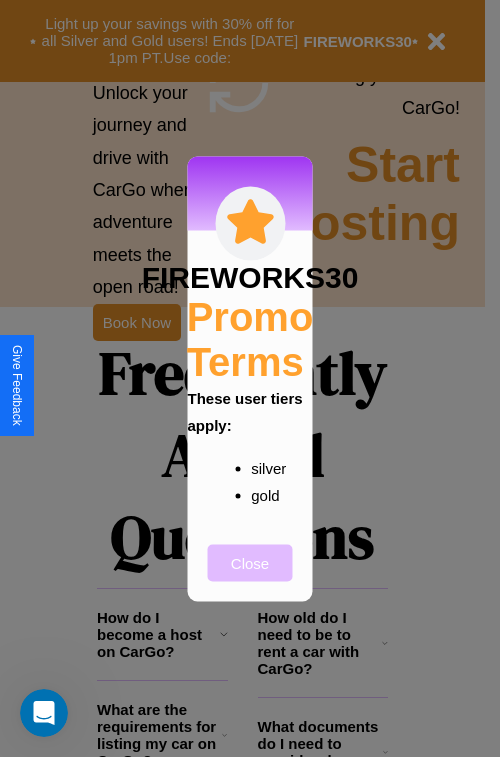 click on "Close" at bounding box center (250, 562) 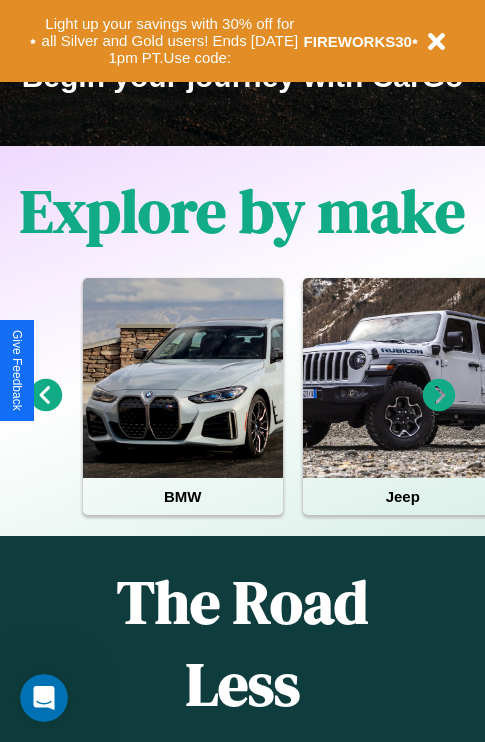 scroll, scrollTop: 308, scrollLeft: 0, axis: vertical 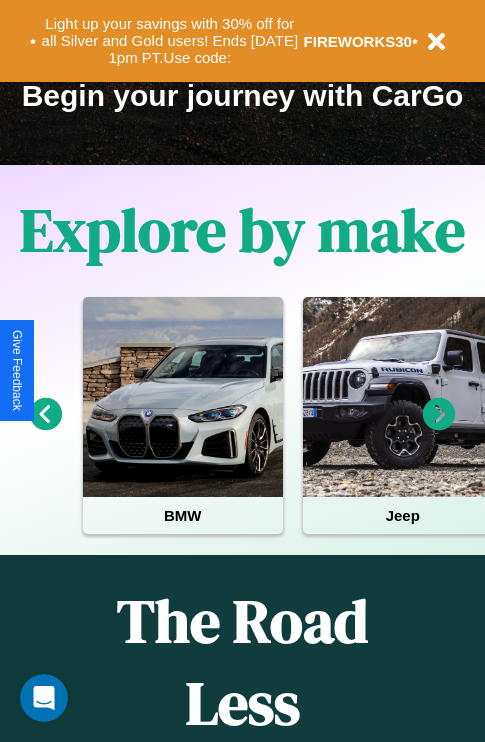 click 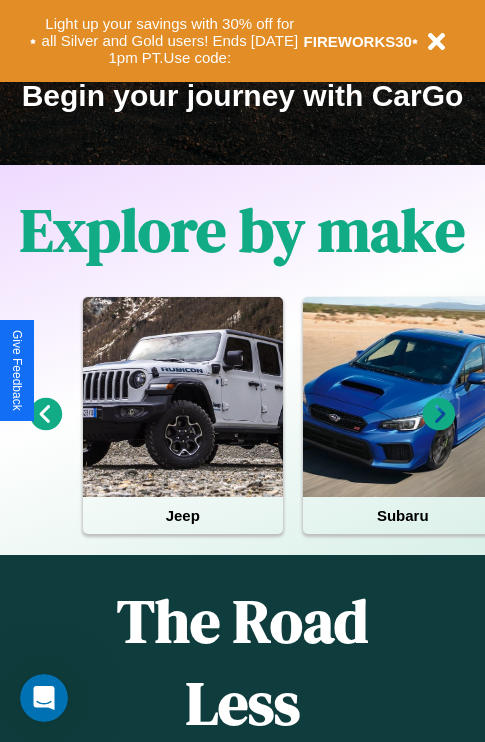 click 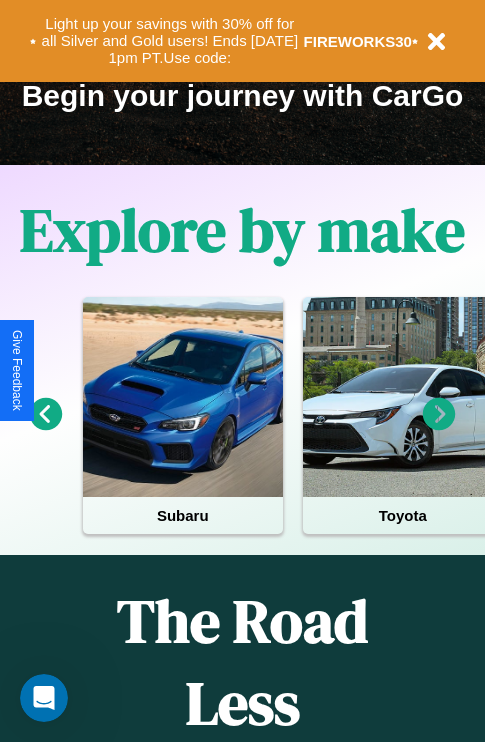 click 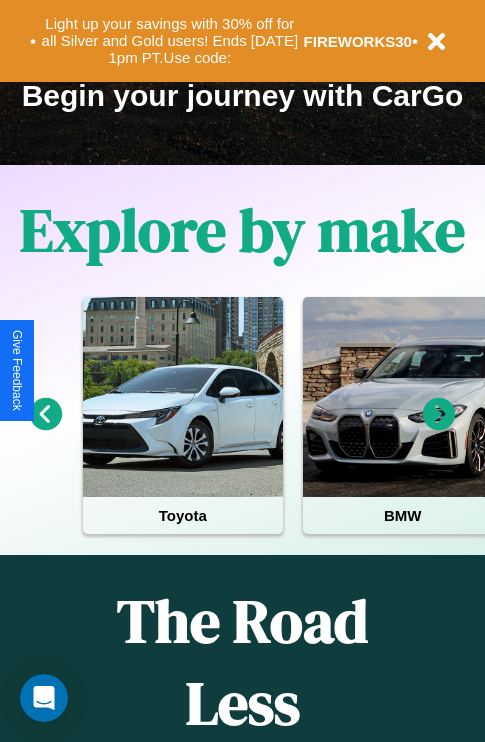click 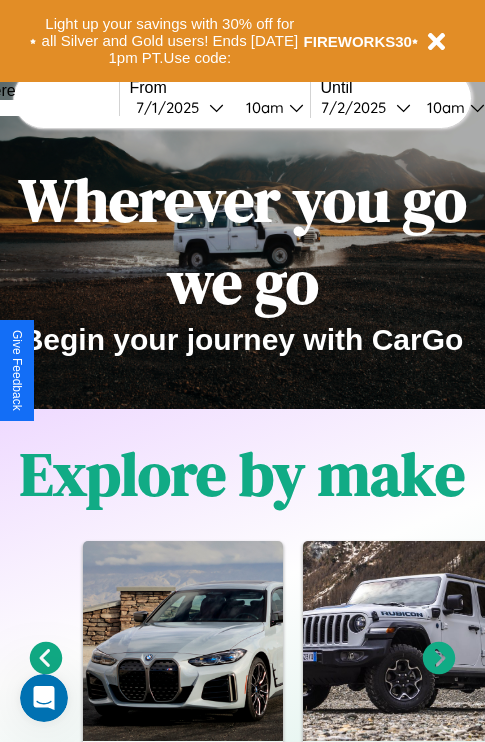 scroll, scrollTop: 0, scrollLeft: 0, axis: both 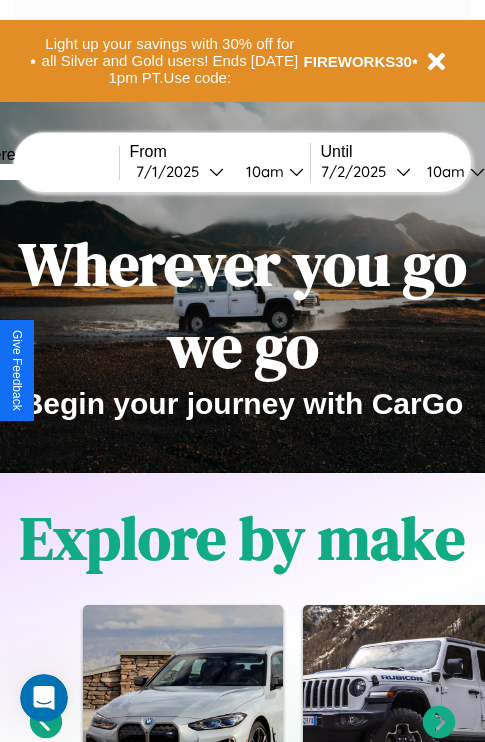click at bounding box center [44, 172] 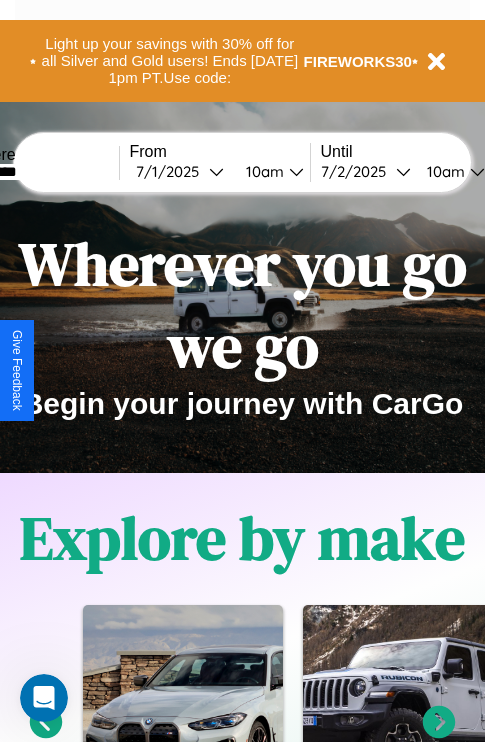 type on "********" 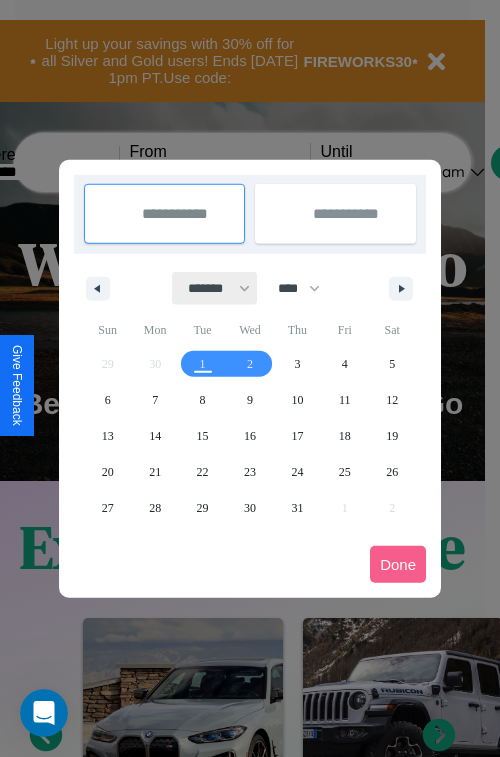 click on "******* ******** ***** ***** *** **** **** ****** ********* ******* ******** ********" at bounding box center [215, 288] 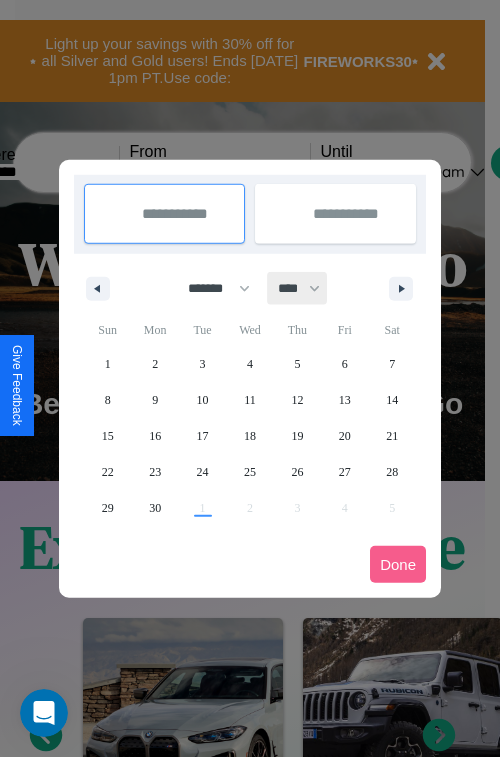 click on "**** **** **** **** **** **** **** **** **** **** **** **** **** **** **** **** **** **** **** **** **** **** **** **** **** **** **** **** **** **** **** **** **** **** **** **** **** **** **** **** **** **** **** **** **** **** **** **** **** **** **** **** **** **** **** **** **** **** **** **** **** **** **** **** **** **** **** **** **** **** **** **** **** **** **** **** **** **** **** **** **** **** **** **** **** **** **** **** **** **** **** **** **** **** **** **** **** **** **** **** **** **** **** **** **** **** **** **** **** **** **** **** **** **** **** **** **** **** **** **** ****" at bounding box center (298, 288) 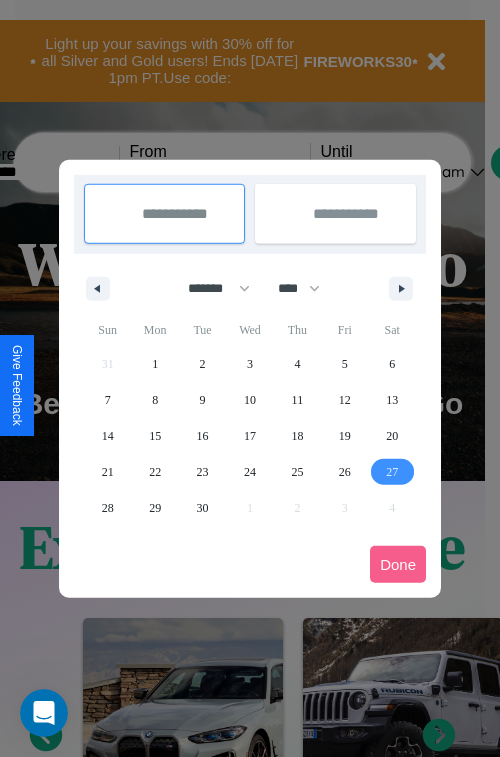 click on "27" at bounding box center [392, 472] 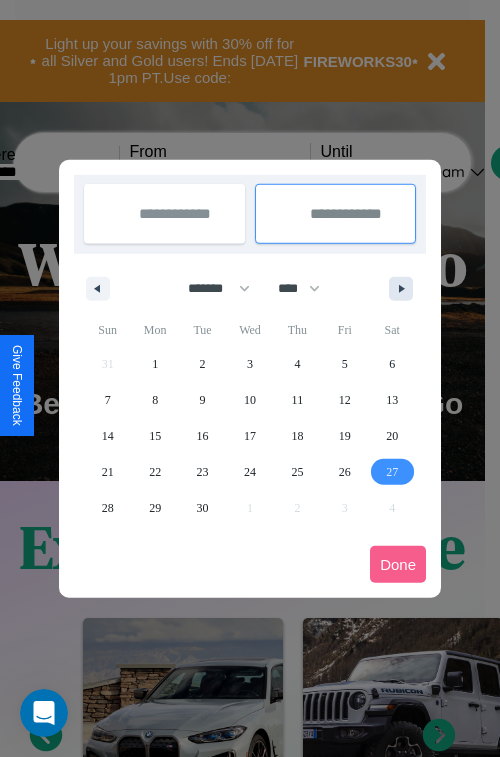 click at bounding box center (405, 289) 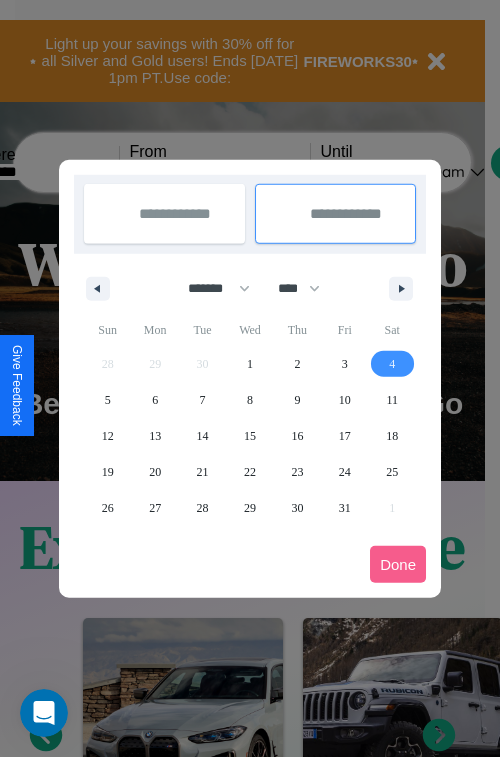 click on "4" at bounding box center (392, 364) 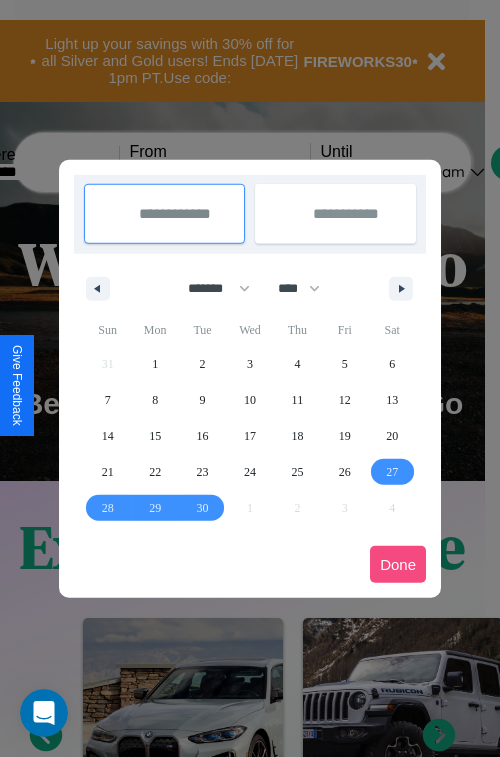 click on "Done" at bounding box center (398, 564) 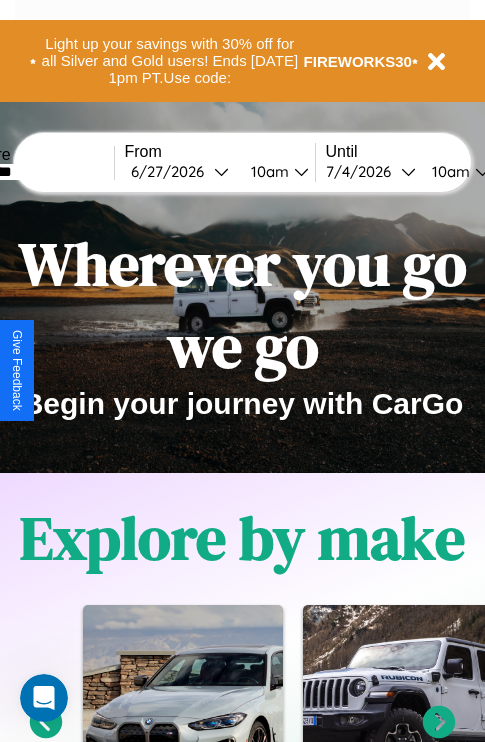 scroll, scrollTop: 0, scrollLeft: 72, axis: horizontal 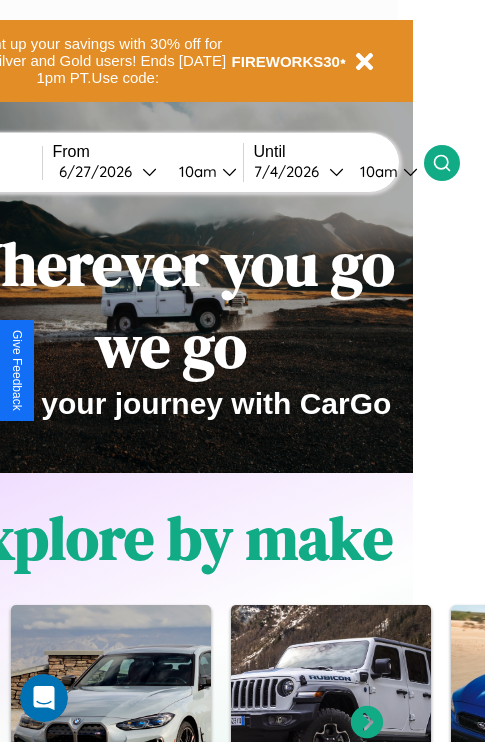 click 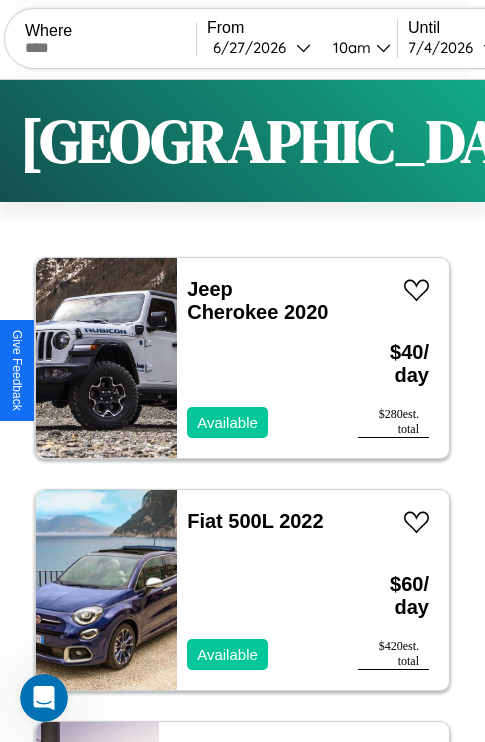 scroll, scrollTop: 95, scrollLeft: 0, axis: vertical 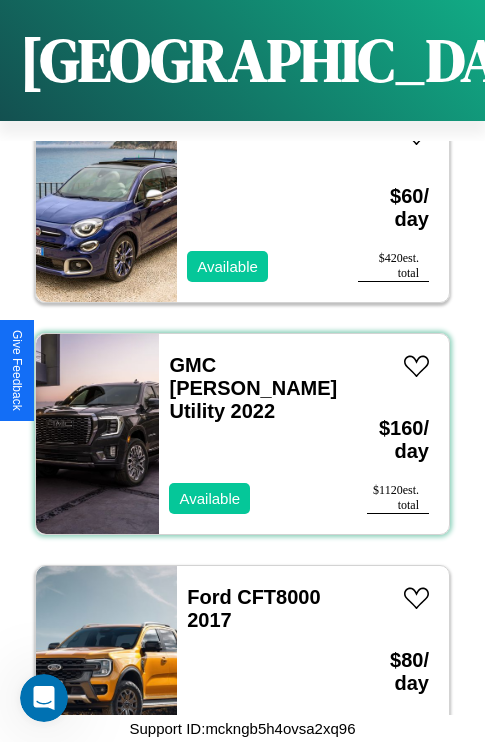 click on "GMC   Jimmy Utility   2022 Available" at bounding box center (253, 434) 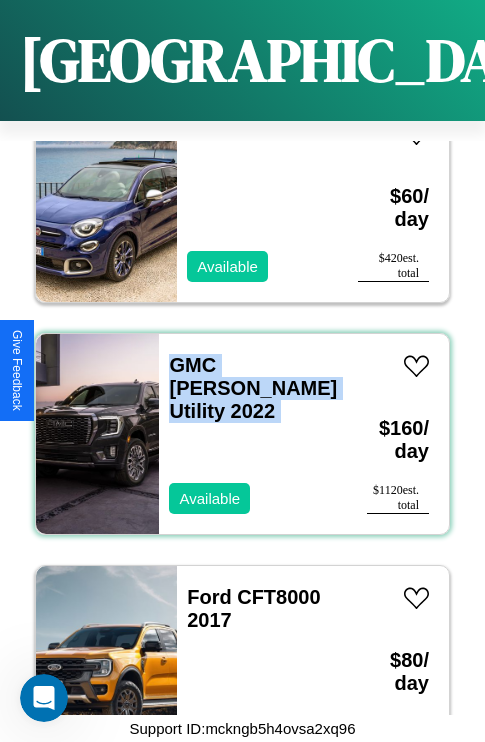 click on "GMC   Jimmy Utility   2022 Available" at bounding box center (253, 434) 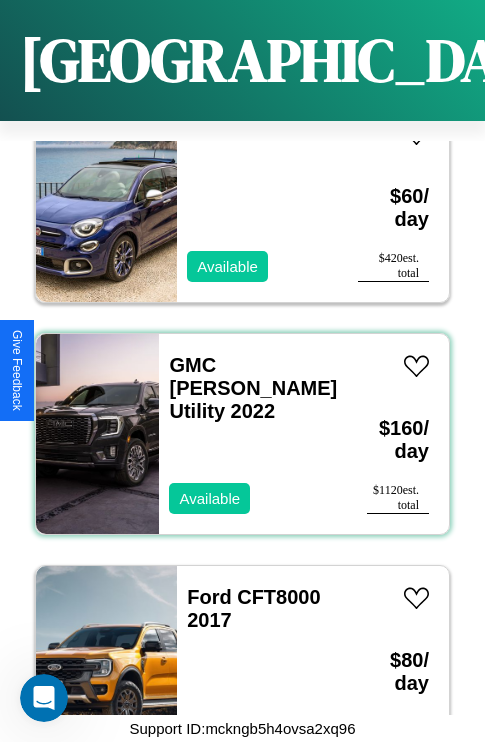 click on "GMC   Jimmy Utility   2022 Available" at bounding box center (253, 434) 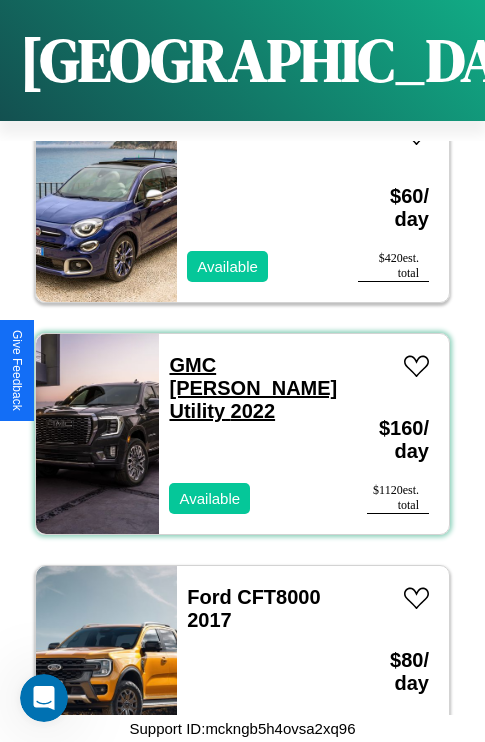 click on "GMC   Jimmy Utility   2022" at bounding box center (253, 388) 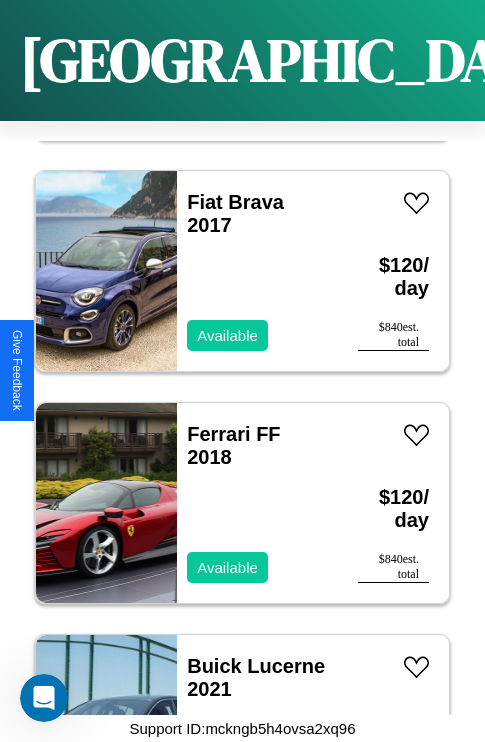 scroll, scrollTop: 6571, scrollLeft: 0, axis: vertical 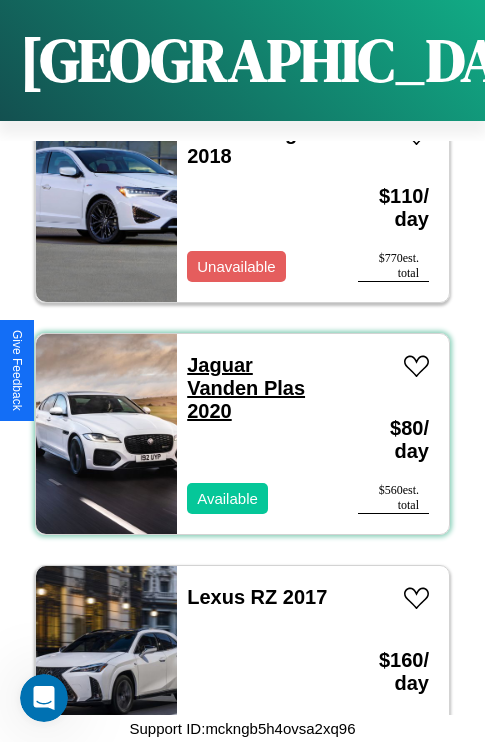 click on "Jaguar   Vanden Plas   2020" at bounding box center [246, 388] 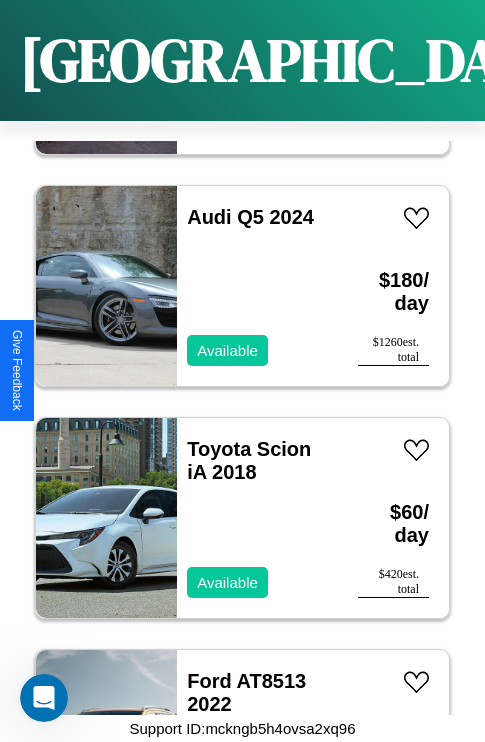 scroll, scrollTop: 28454, scrollLeft: 0, axis: vertical 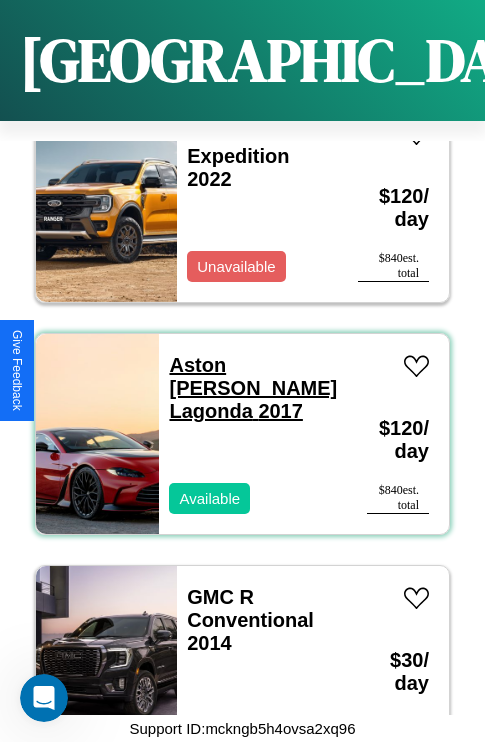 click on "Aston Martin   Lagonda   2017" at bounding box center (253, 388) 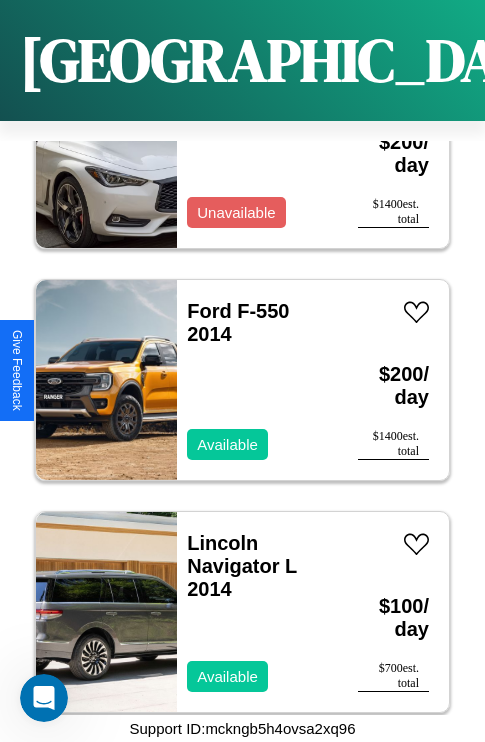 scroll, scrollTop: 539, scrollLeft: 0, axis: vertical 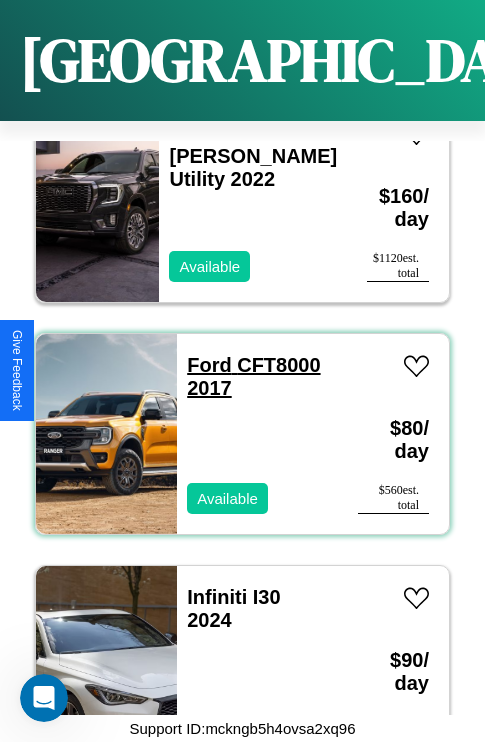 click on "Ford   CFT8000   2017" at bounding box center [253, 376] 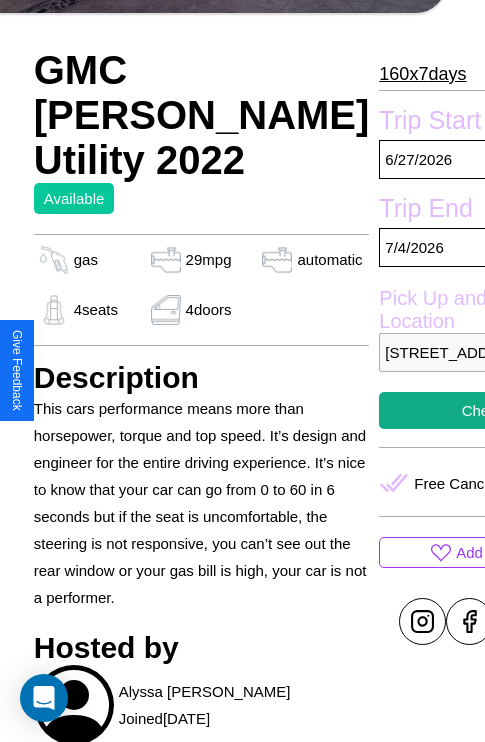 scroll, scrollTop: 709, scrollLeft: 64, axis: both 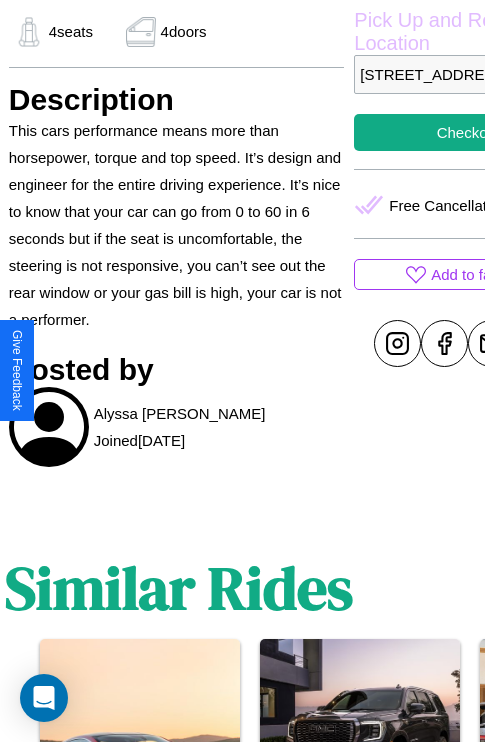 click 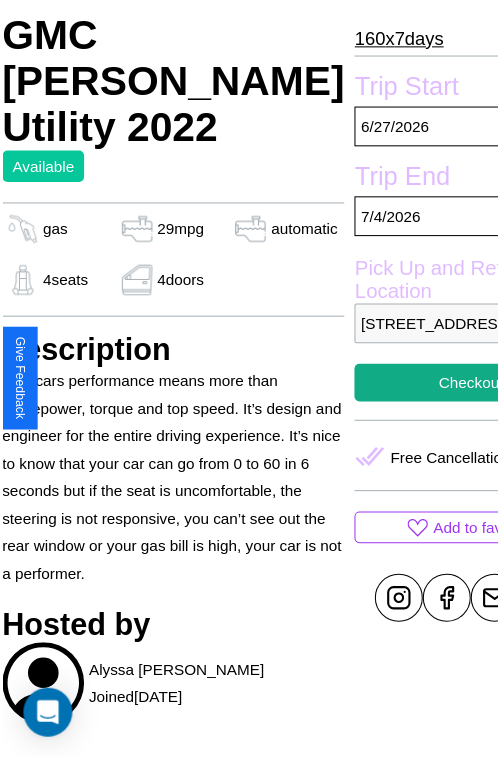 scroll, scrollTop: 220, scrollLeft: 84, axis: both 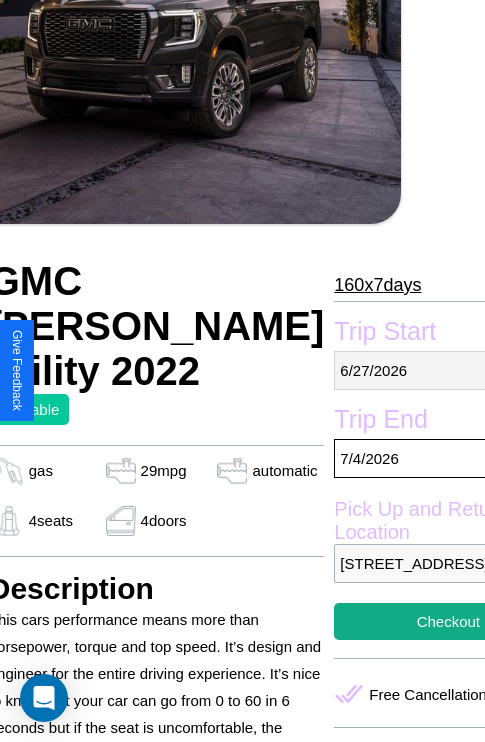 click on "6 / 27 / 2026" at bounding box center (448, 370) 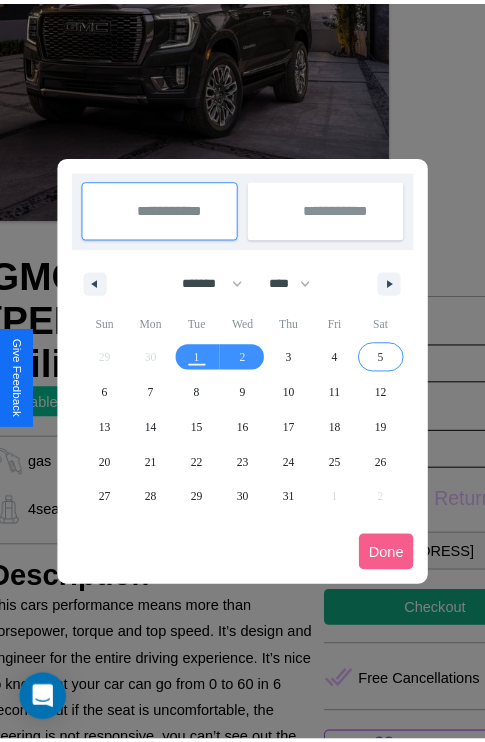 scroll, scrollTop: 0, scrollLeft: 84, axis: horizontal 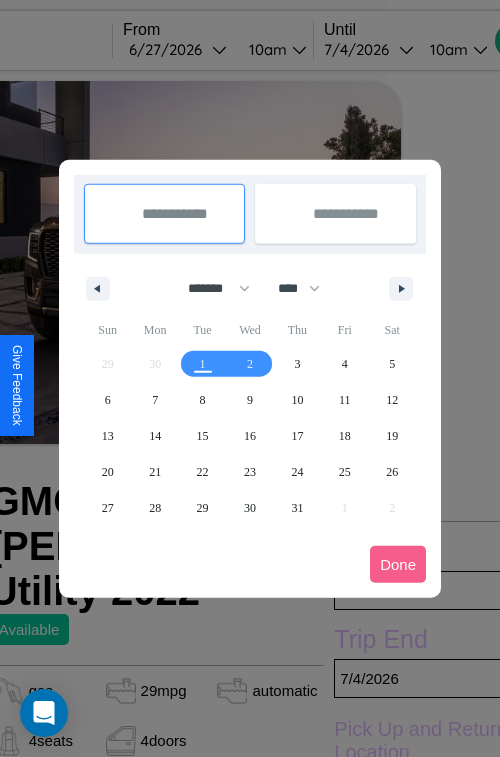 click at bounding box center (250, 378) 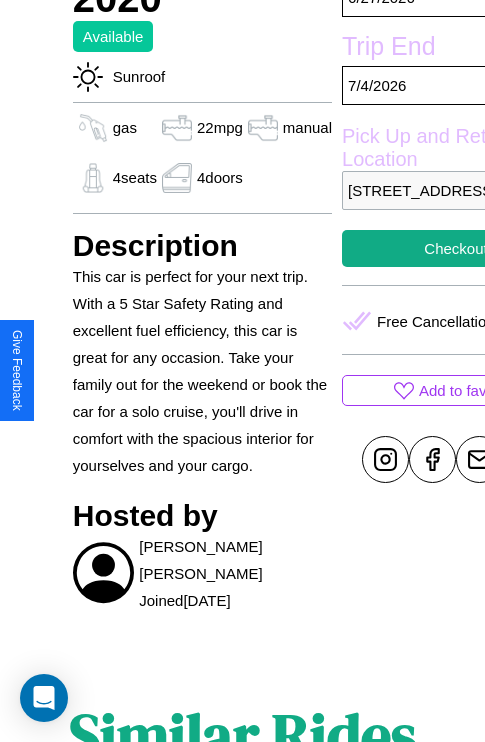 scroll, scrollTop: 499, scrollLeft: 68, axis: both 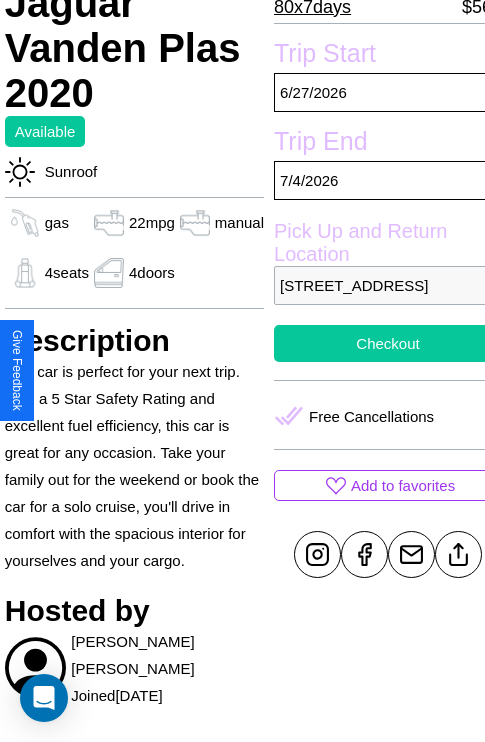 click on "Checkout" at bounding box center [388, 343] 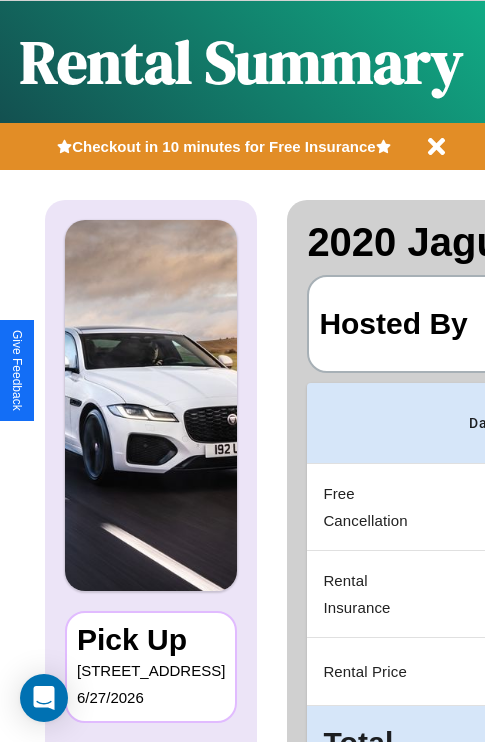 scroll, scrollTop: 0, scrollLeft: 378, axis: horizontal 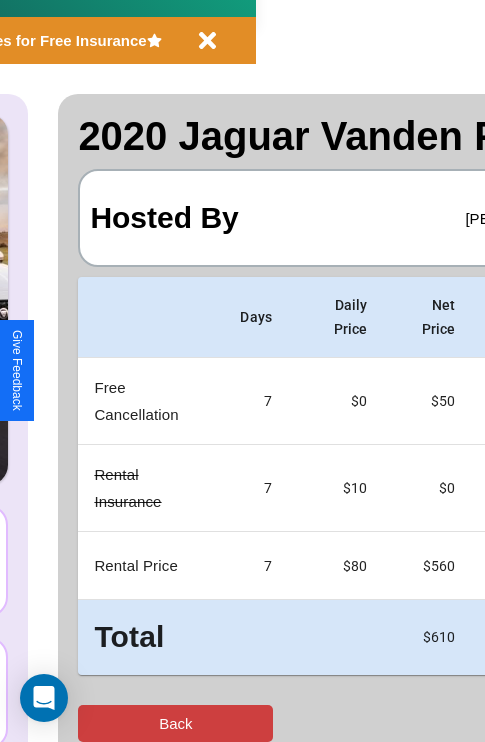 click on "Back" at bounding box center (175, 723) 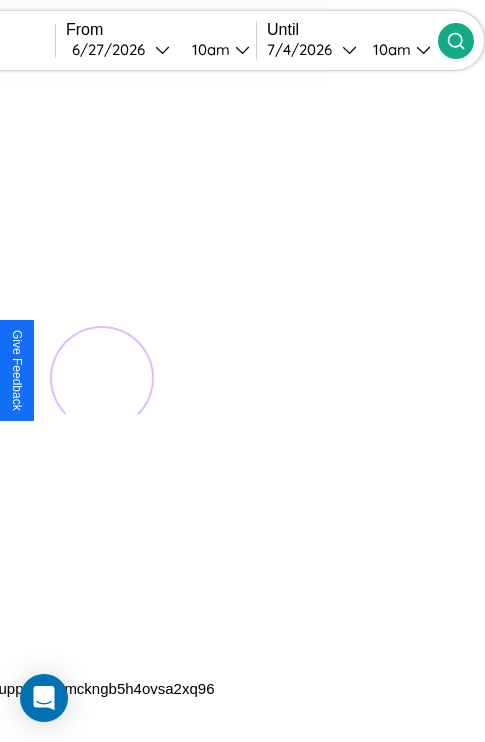 scroll, scrollTop: 0, scrollLeft: 0, axis: both 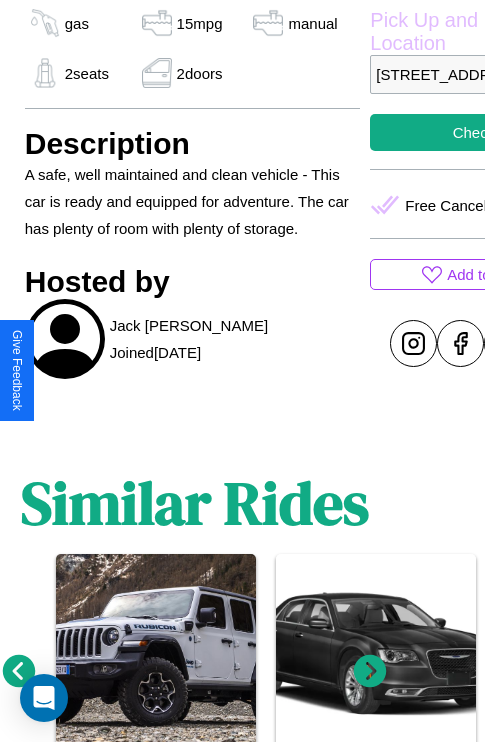 click 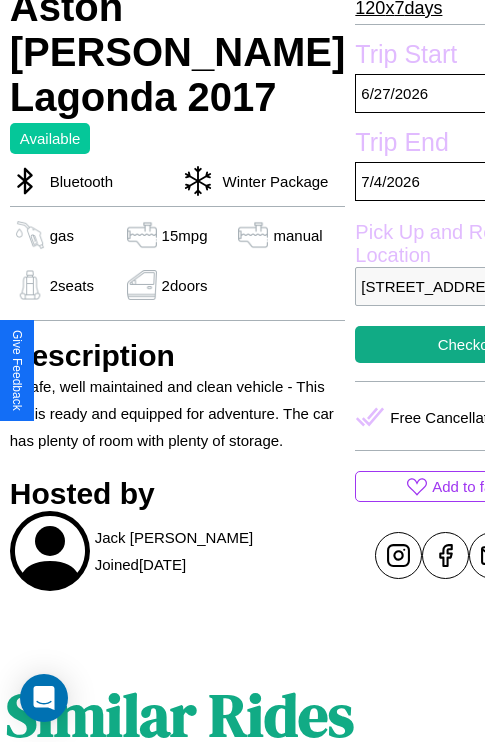 scroll, scrollTop: 427, scrollLeft: 68, axis: both 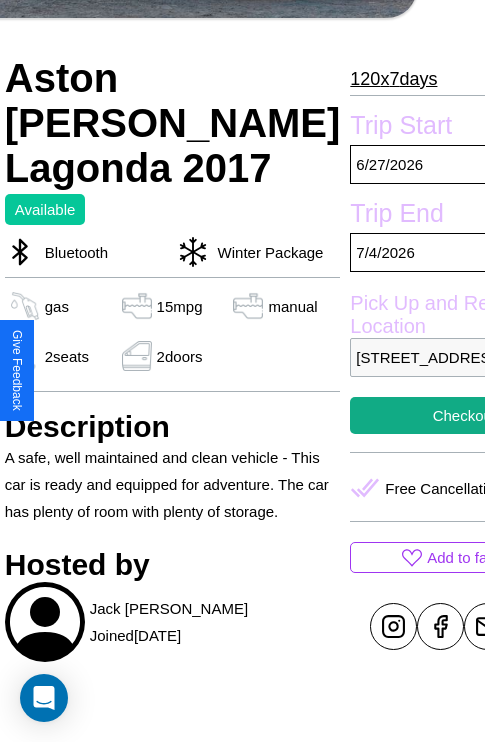 click on "6978 Church Street  Budapest  24797 Hungary" at bounding box center (464, 357) 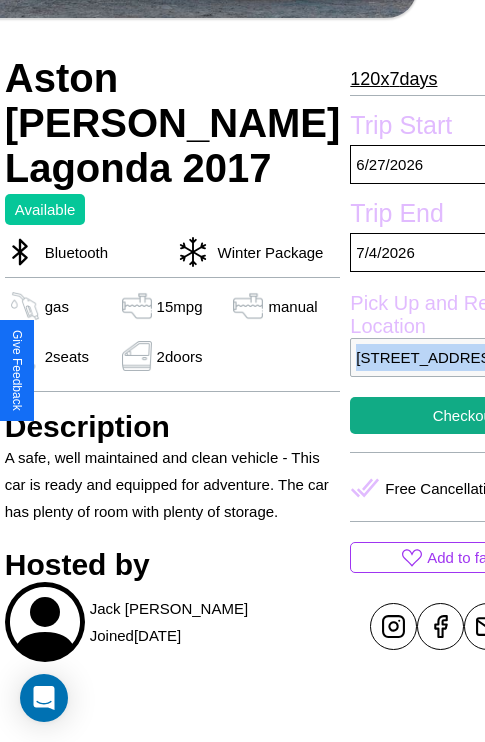 click on "6978 Church Street  Budapest  24797 Hungary" at bounding box center [464, 357] 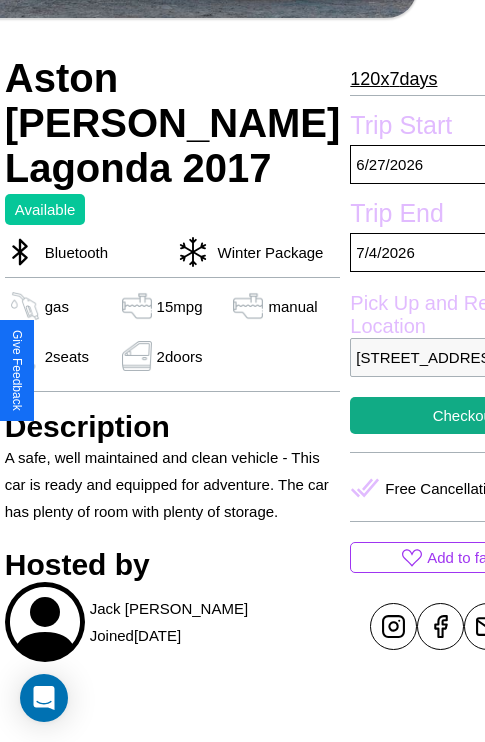 scroll, scrollTop: 499, scrollLeft: 68, axis: both 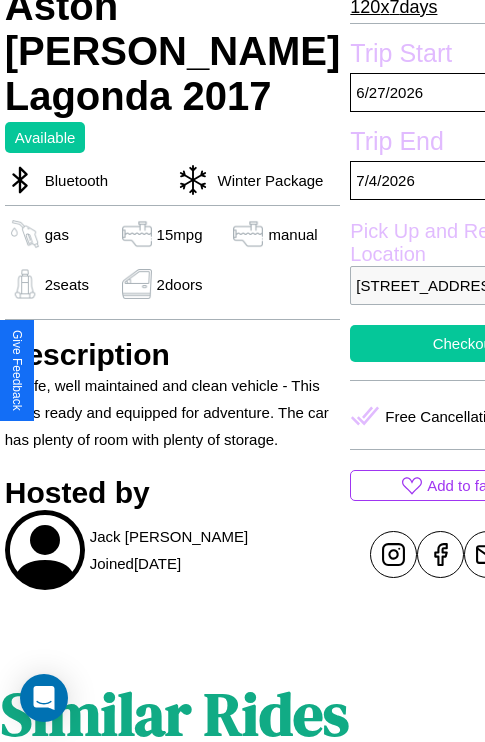click on "Checkout" at bounding box center [464, 343] 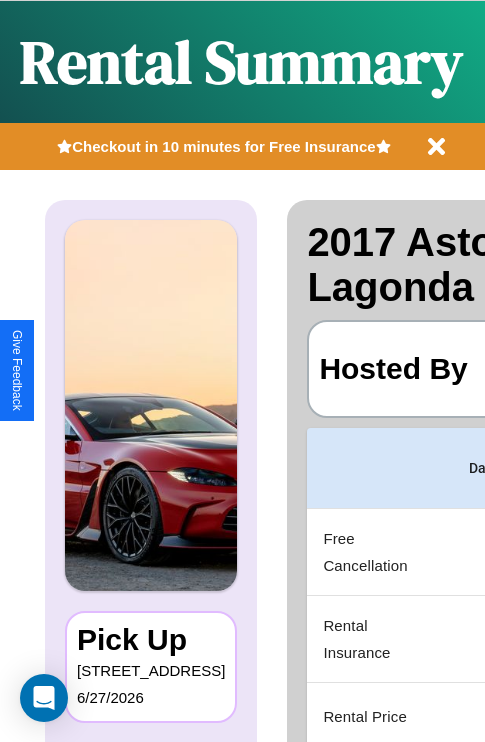 scroll, scrollTop: 0, scrollLeft: 378, axis: horizontal 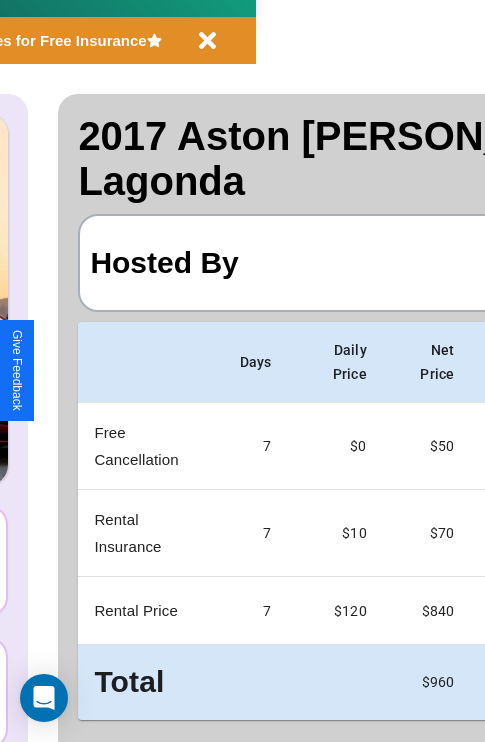 click on "Back" at bounding box center [175, 768] 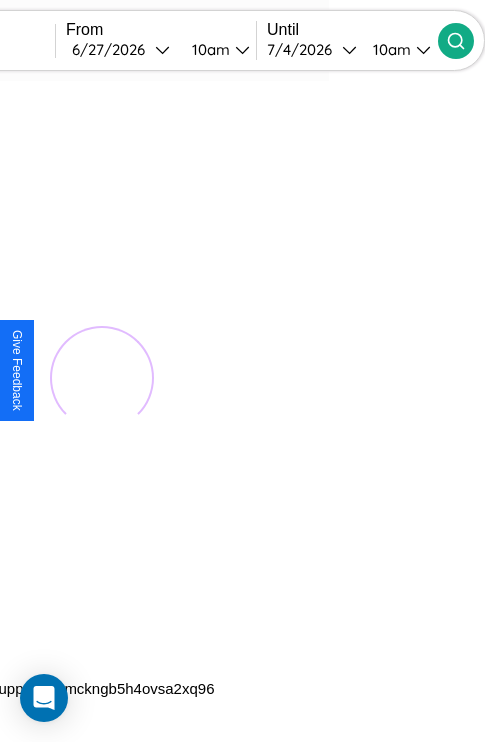 scroll, scrollTop: 0, scrollLeft: 0, axis: both 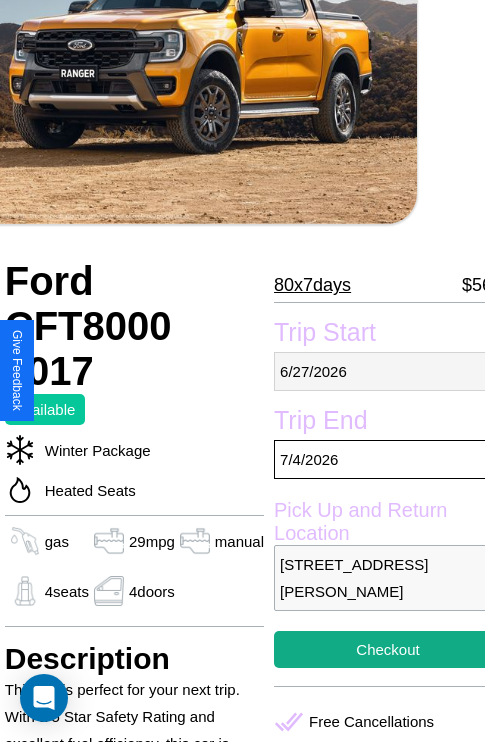 click on "[DATE]" at bounding box center (388, 371) 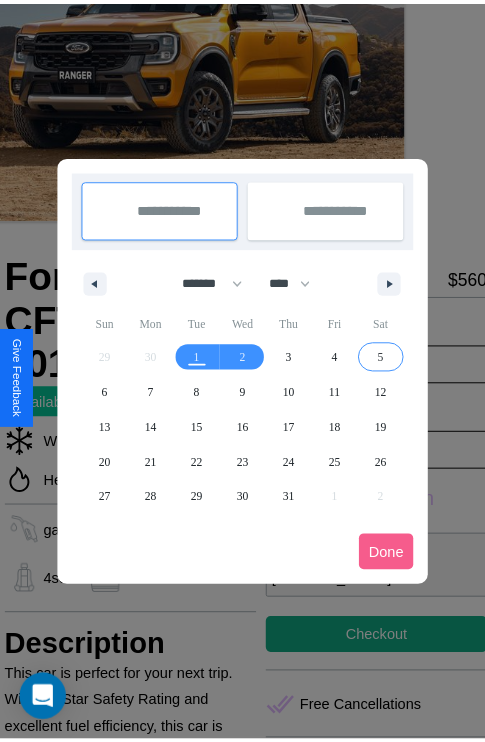 scroll, scrollTop: 0, scrollLeft: 68, axis: horizontal 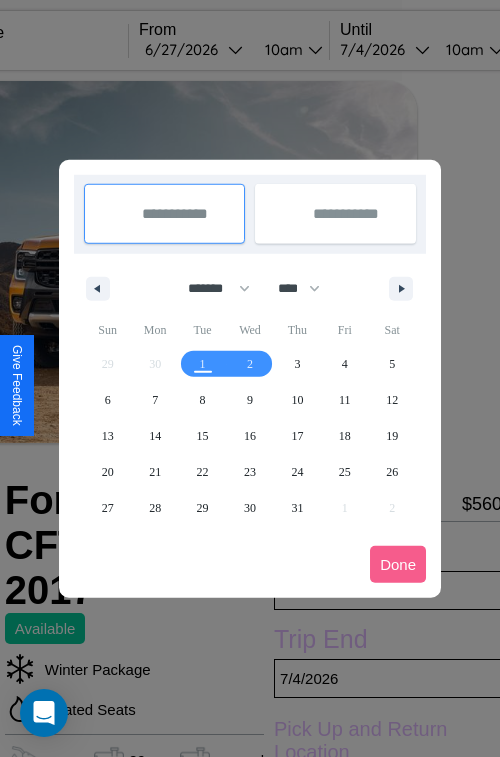 click at bounding box center [250, 378] 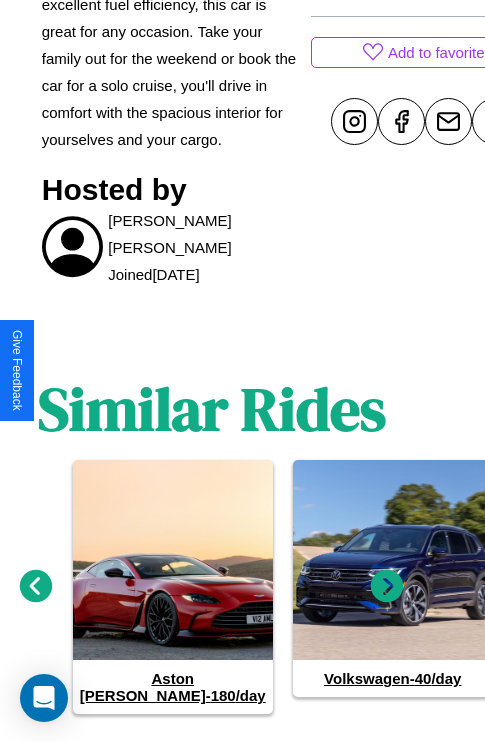 scroll, scrollTop: 979, scrollLeft: 30, axis: both 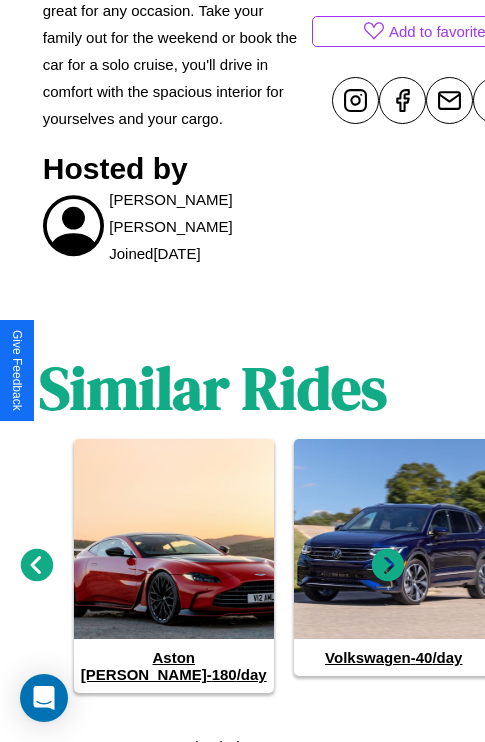 click 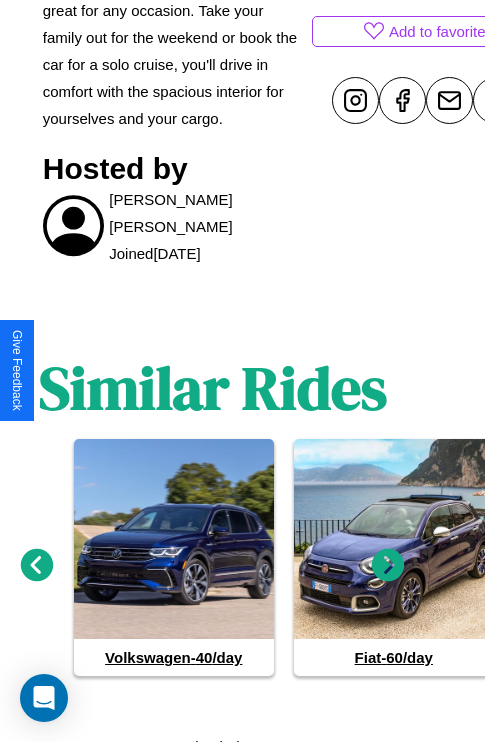 click 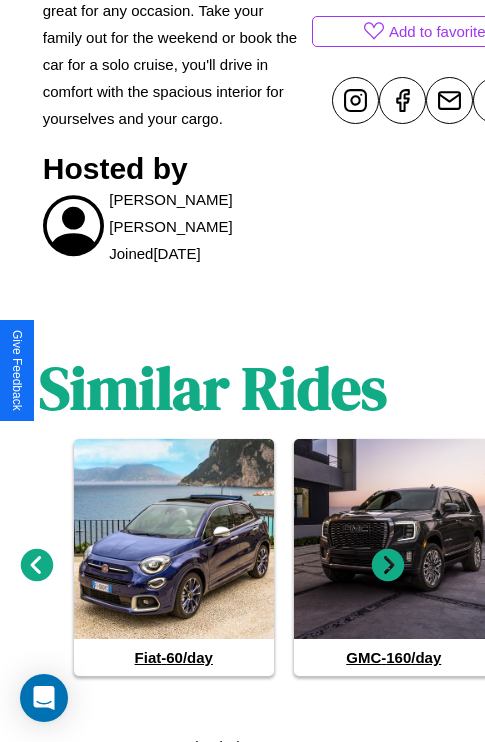 click 